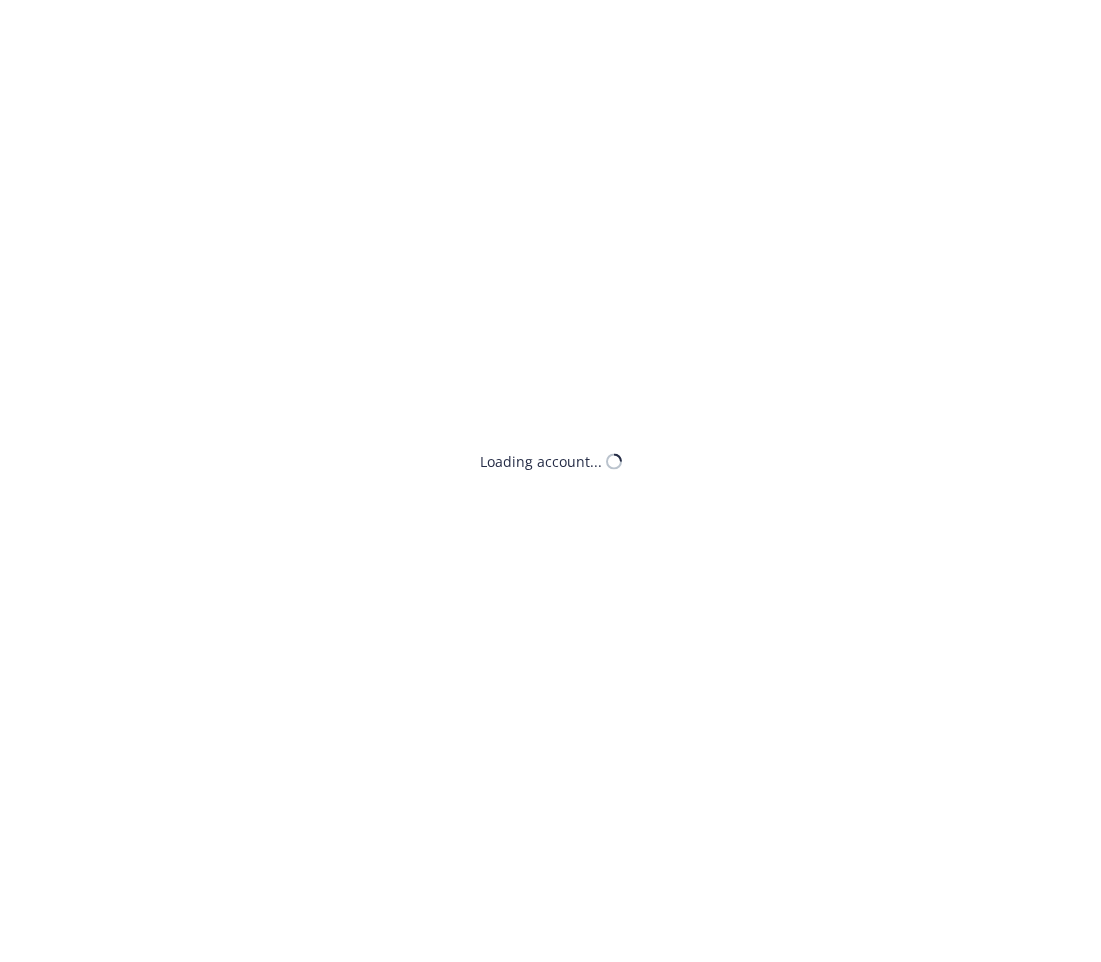 scroll, scrollTop: 0, scrollLeft: 0, axis: both 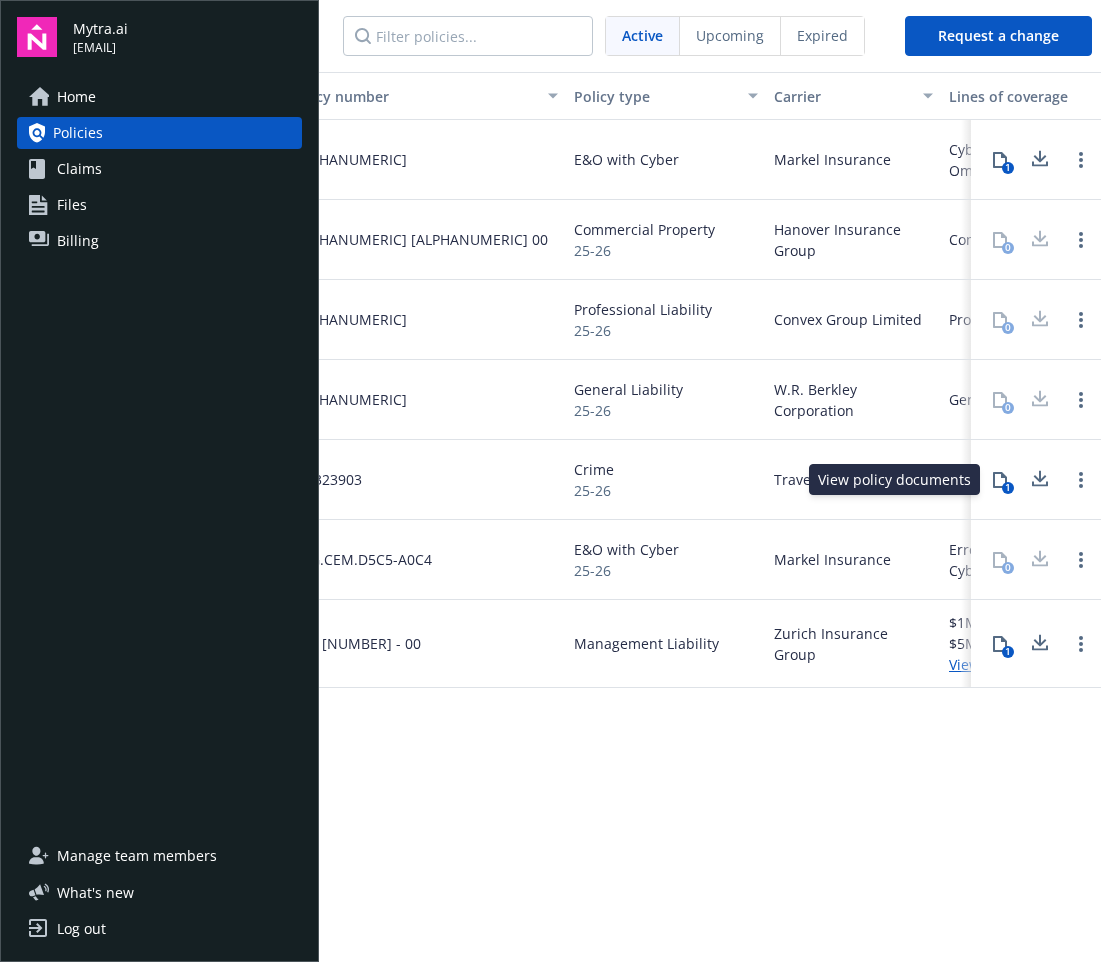 click 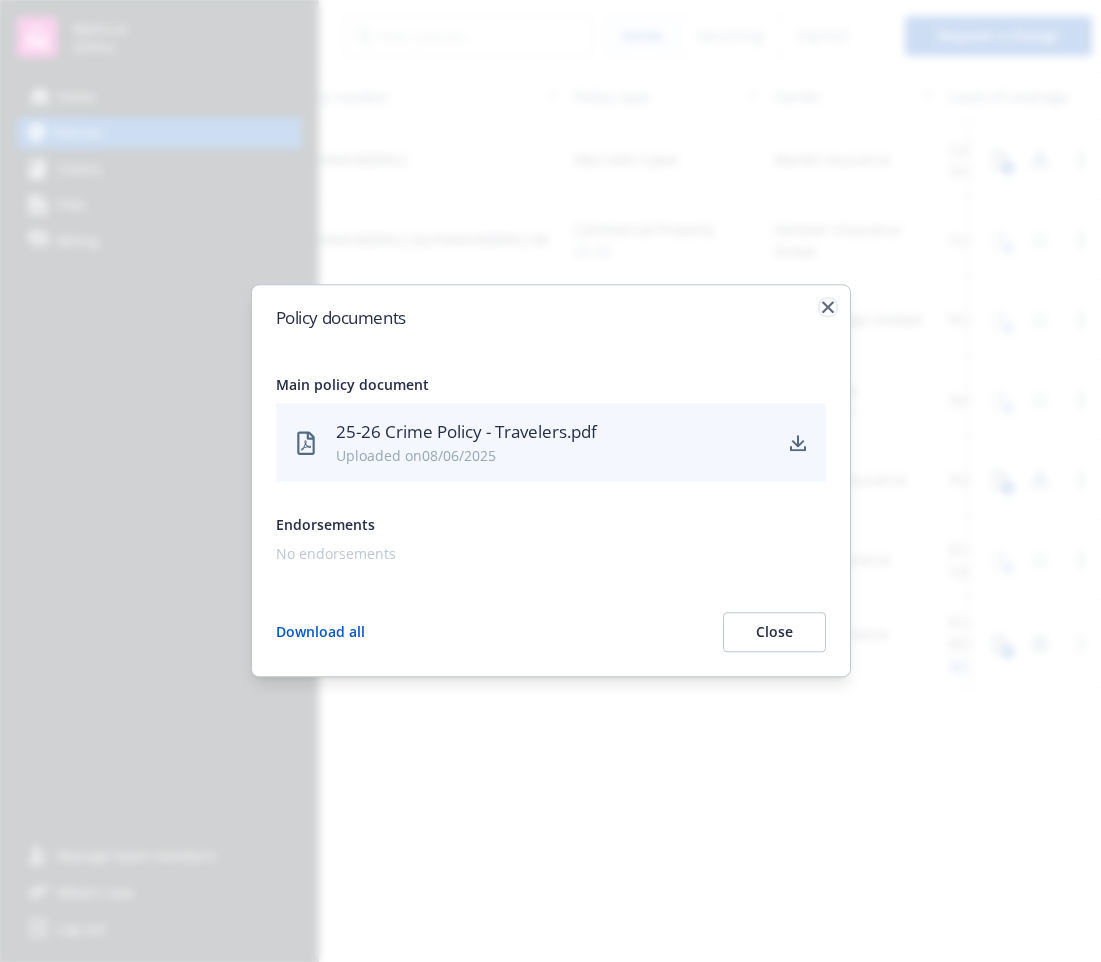 click 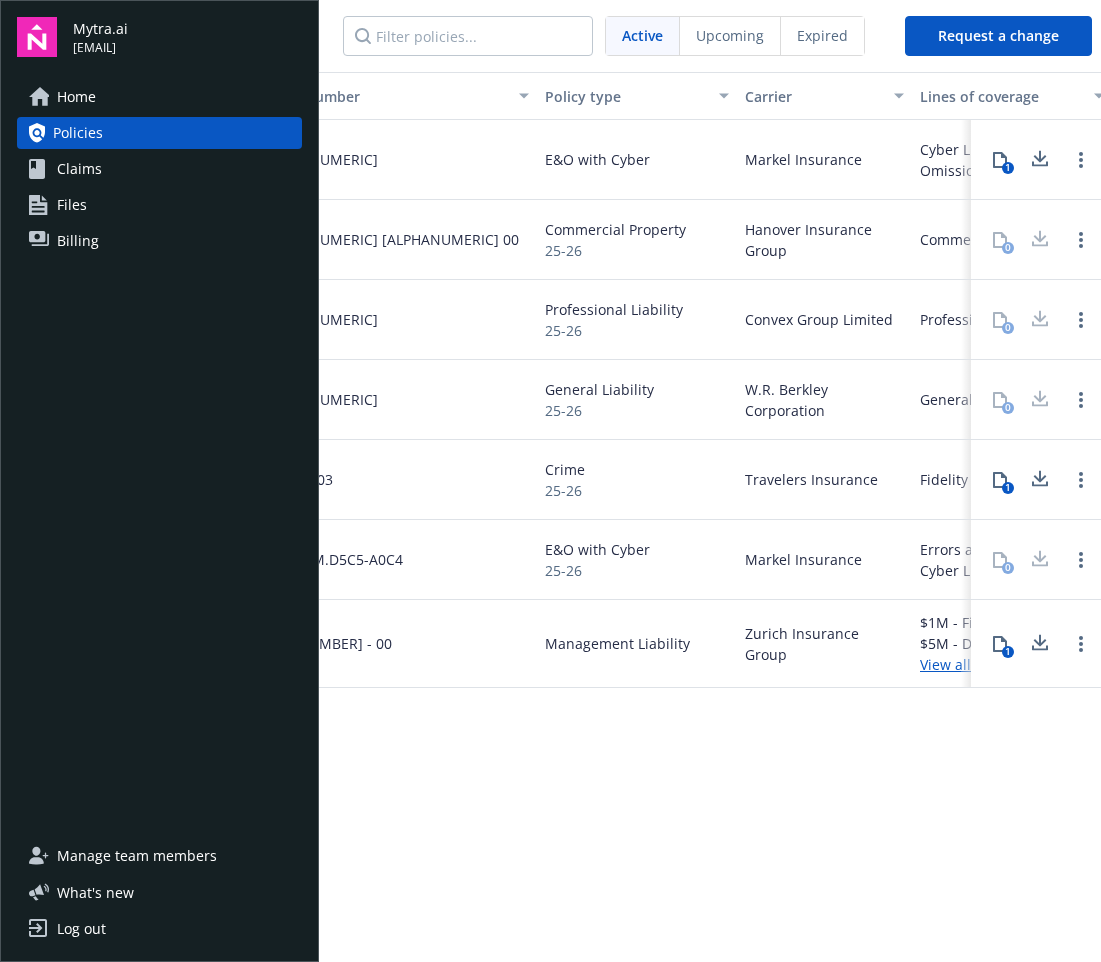 scroll, scrollTop: 0, scrollLeft: 0, axis: both 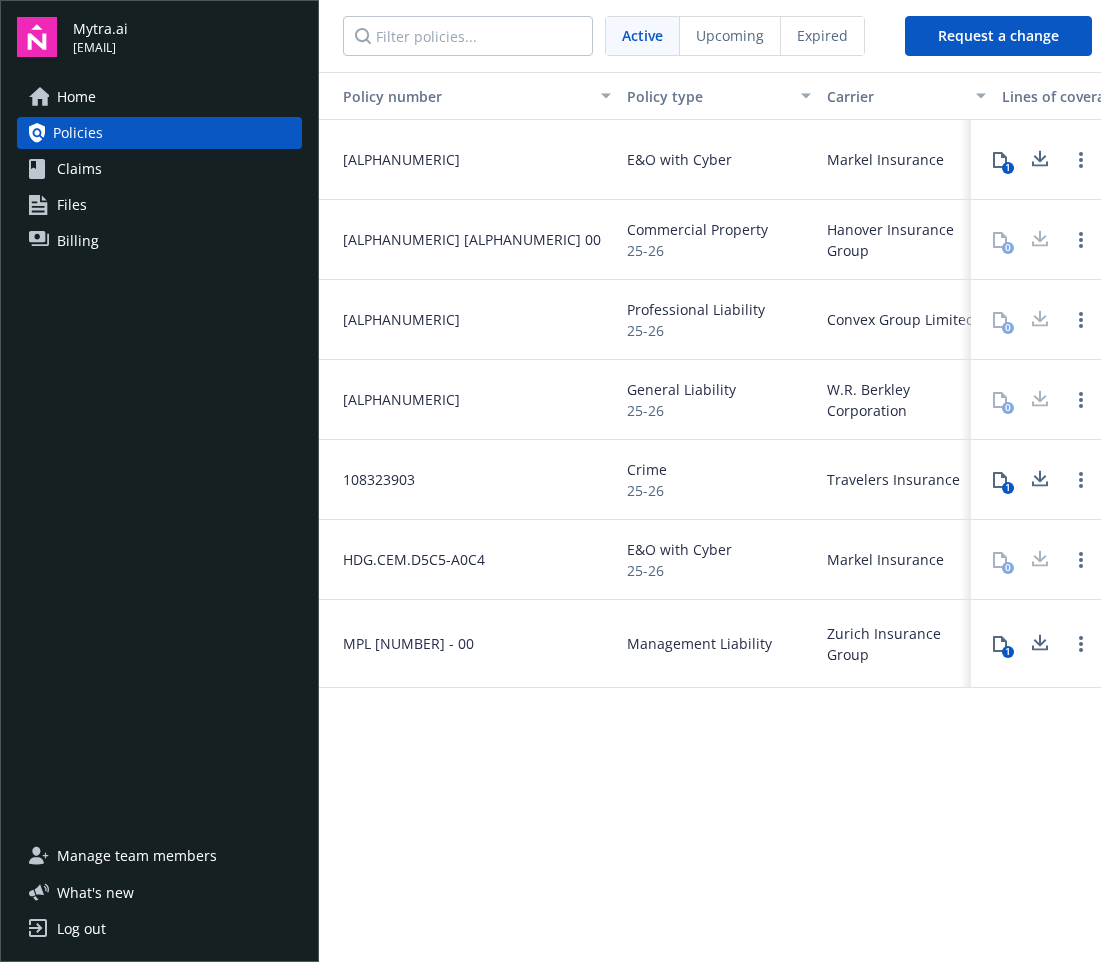click on "Home" at bounding box center [76, 97] 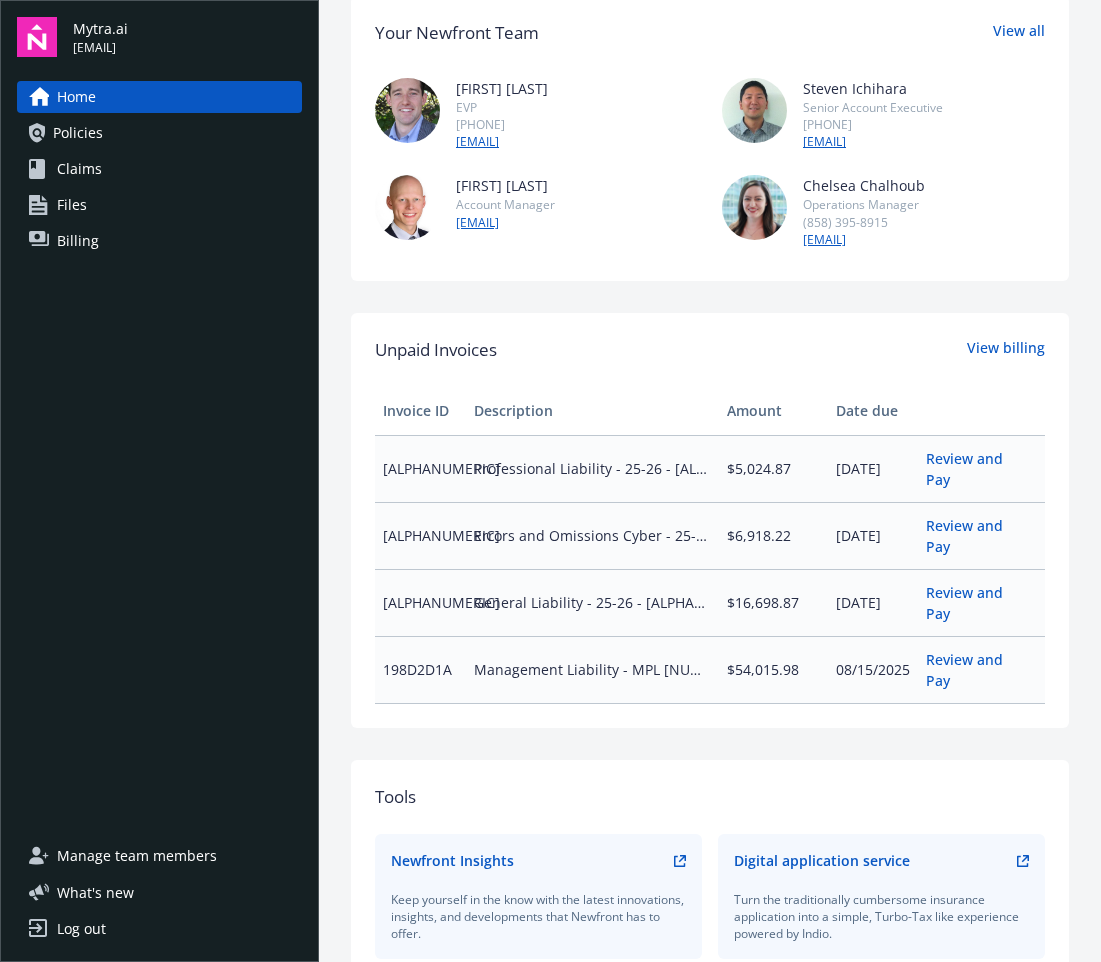 scroll, scrollTop: 0, scrollLeft: 0, axis: both 